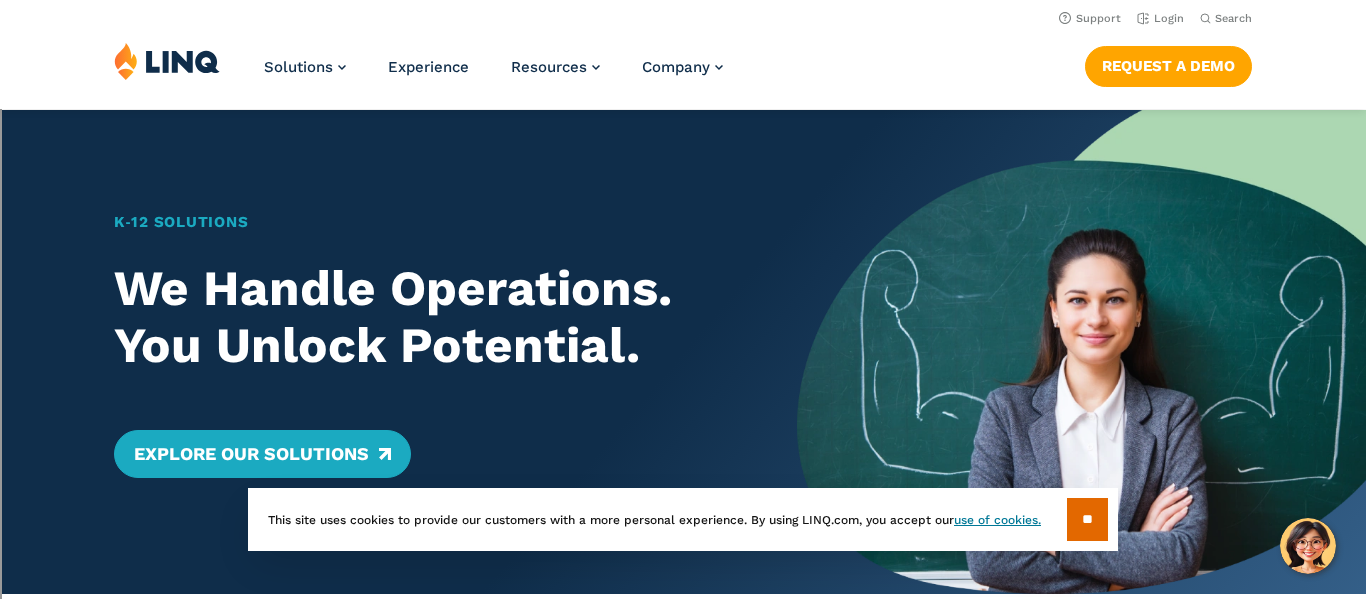 scroll, scrollTop: 0, scrollLeft: 0, axis: both 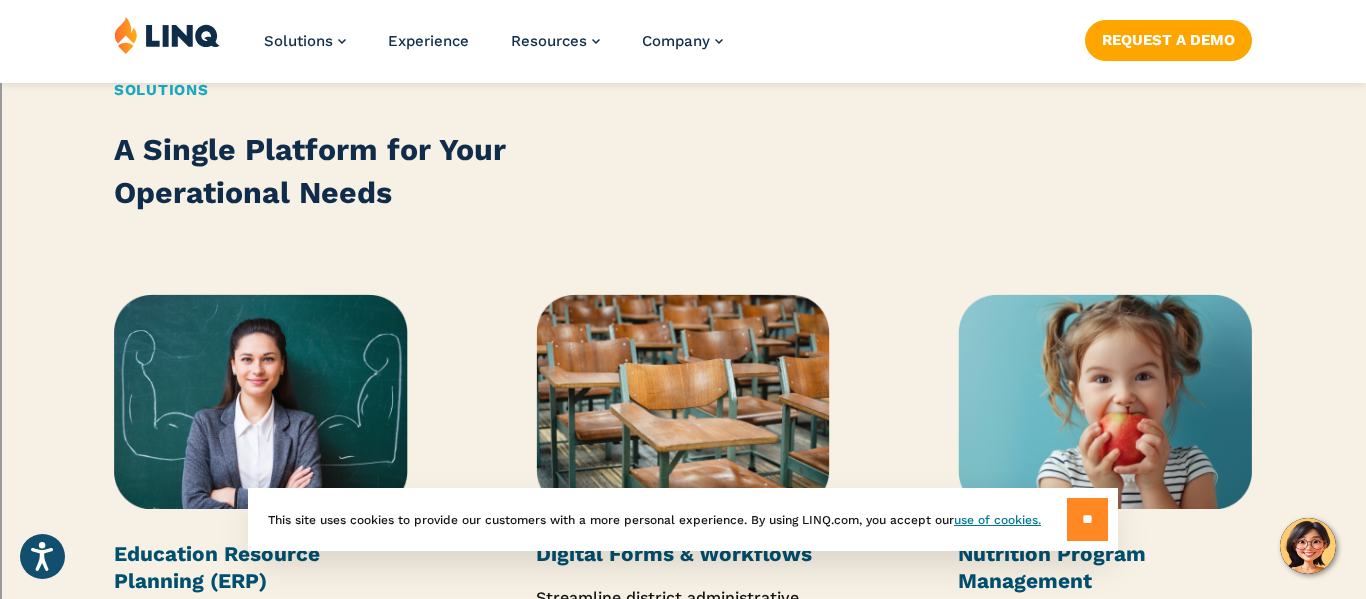 click on "**" at bounding box center [1087, 519] 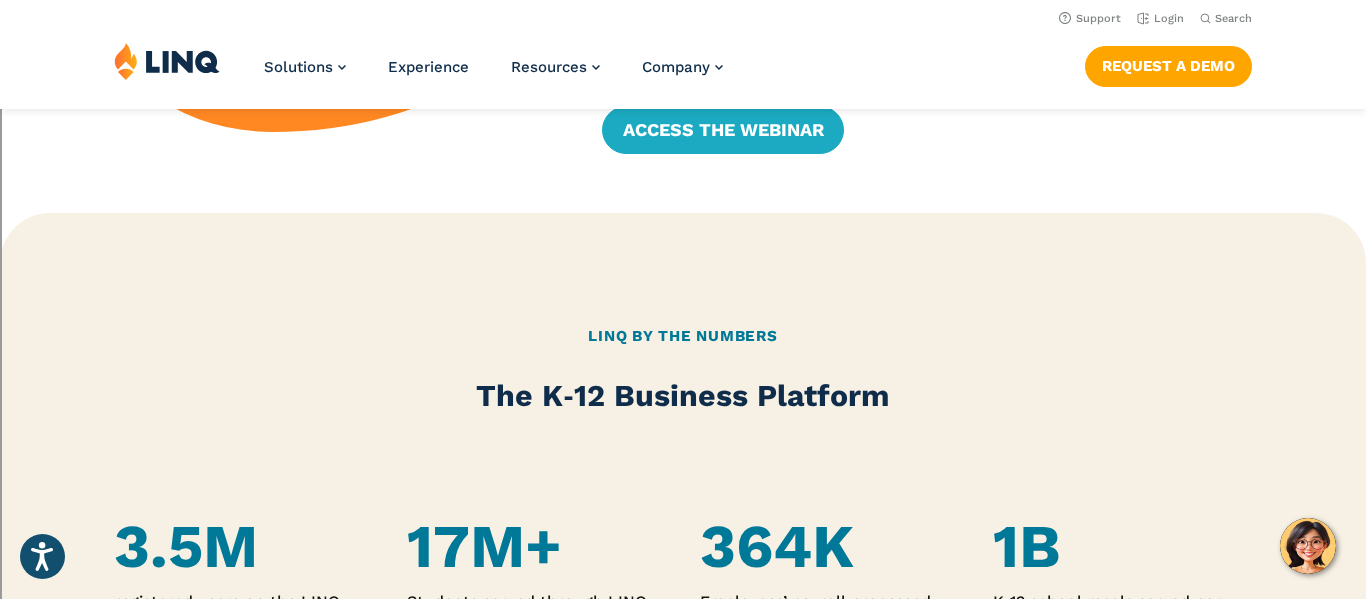 scroll, scrollTop: 732, scrollLeft: 0, axis: vertical 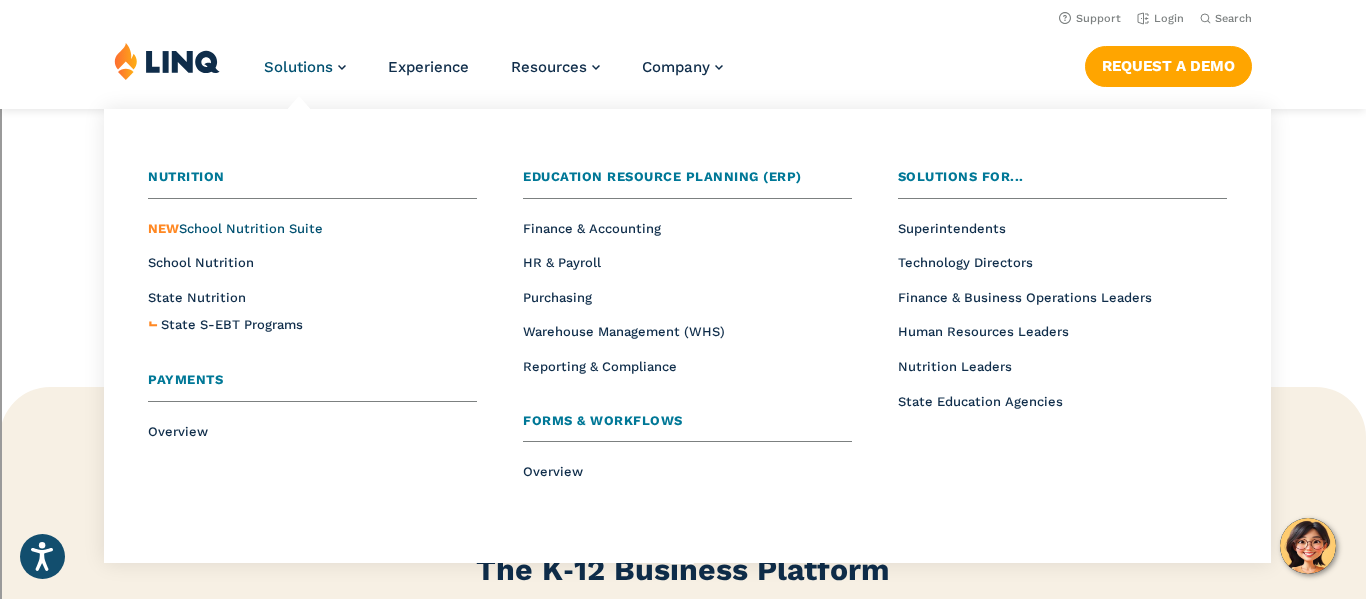 click on "NEW  School Nutrition Suite" at bounding box center [235, 228] 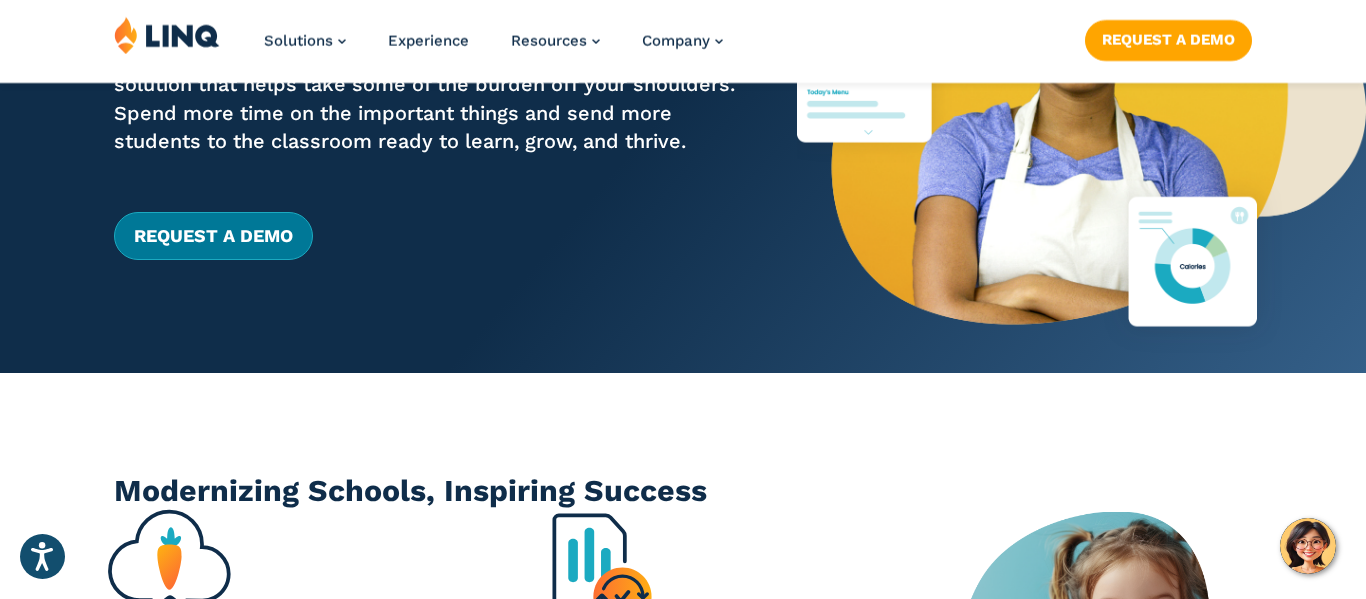 scroll, scrollTop: 344, scrollLeft: 0, axis: vertical 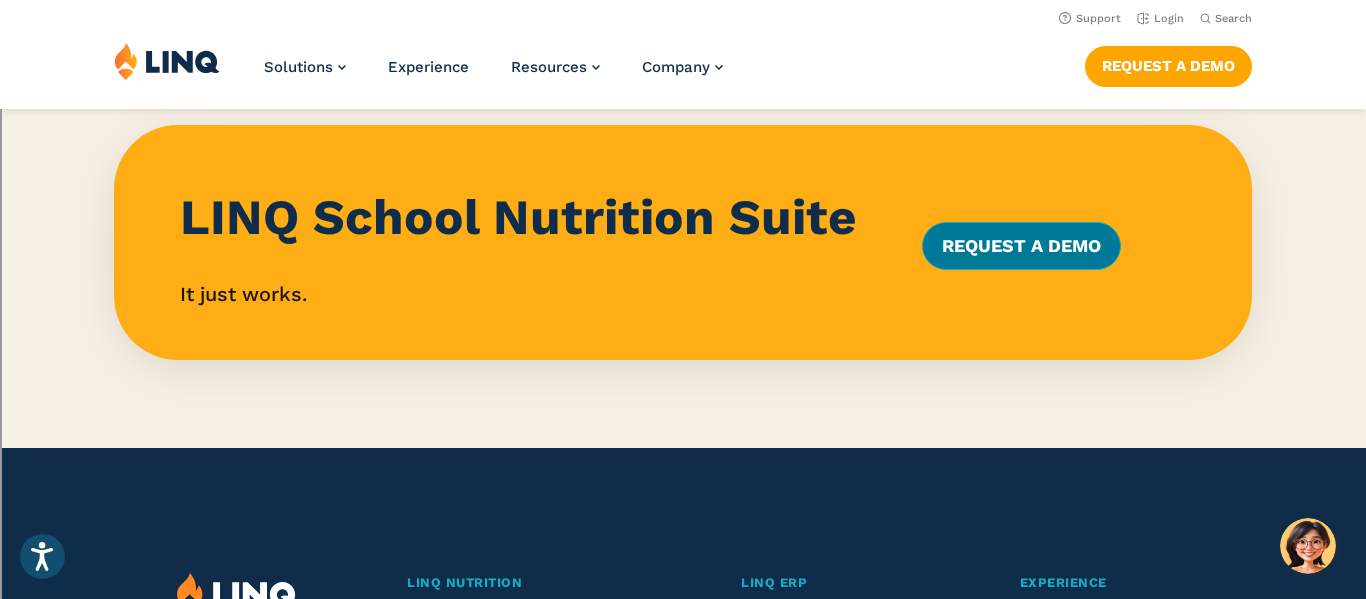 click on "Request a Demo" at bounding box center [1021, 246] 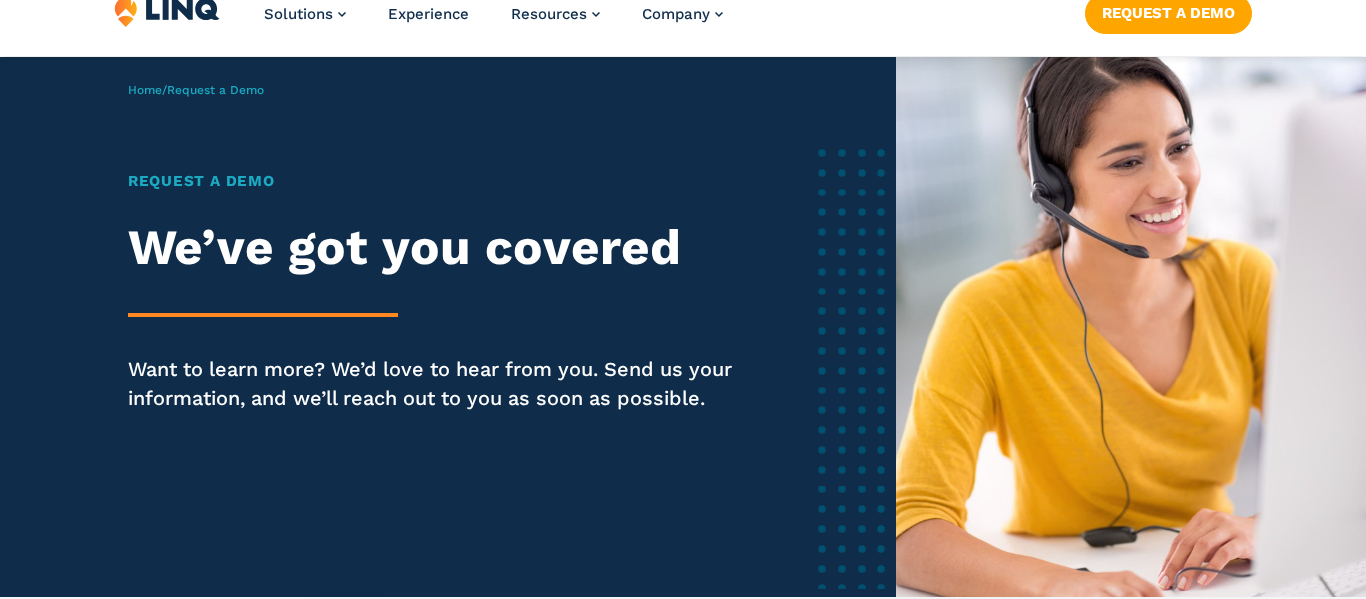 scroll, scrollTop: 66, scrollLeft: 0, axis: vertical 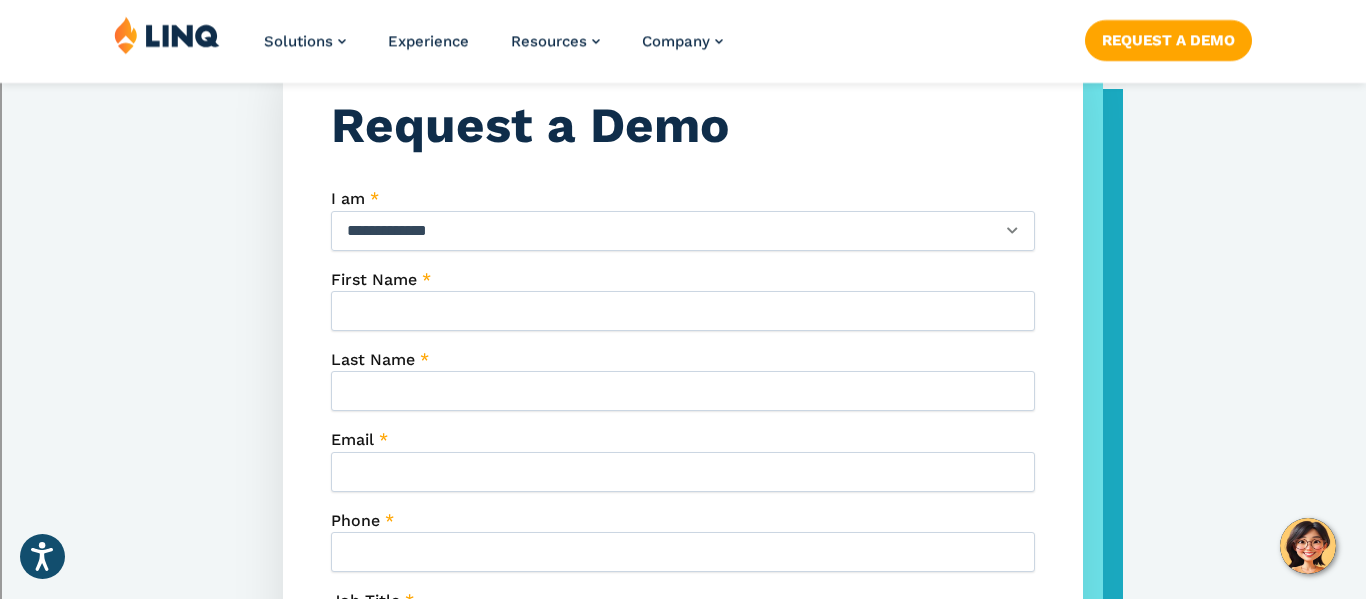 click on "**********" at bounding box center [683, 231] 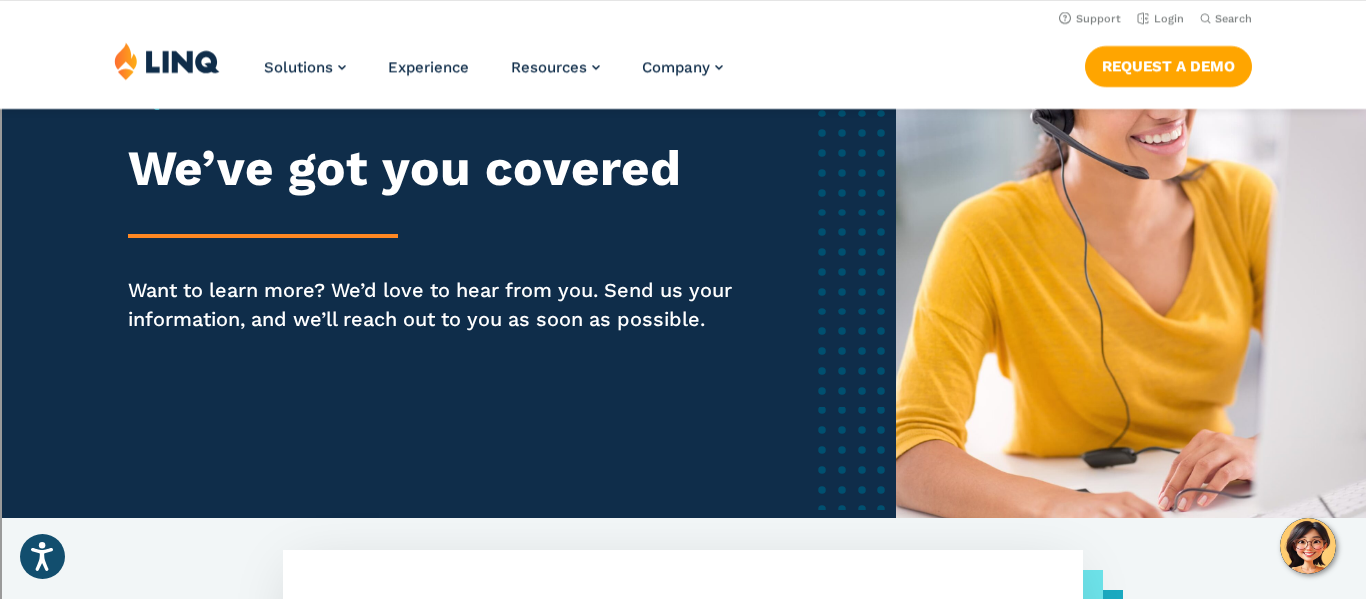 scroll, scrollTop: 0, scrollLeft: 0, axis: both 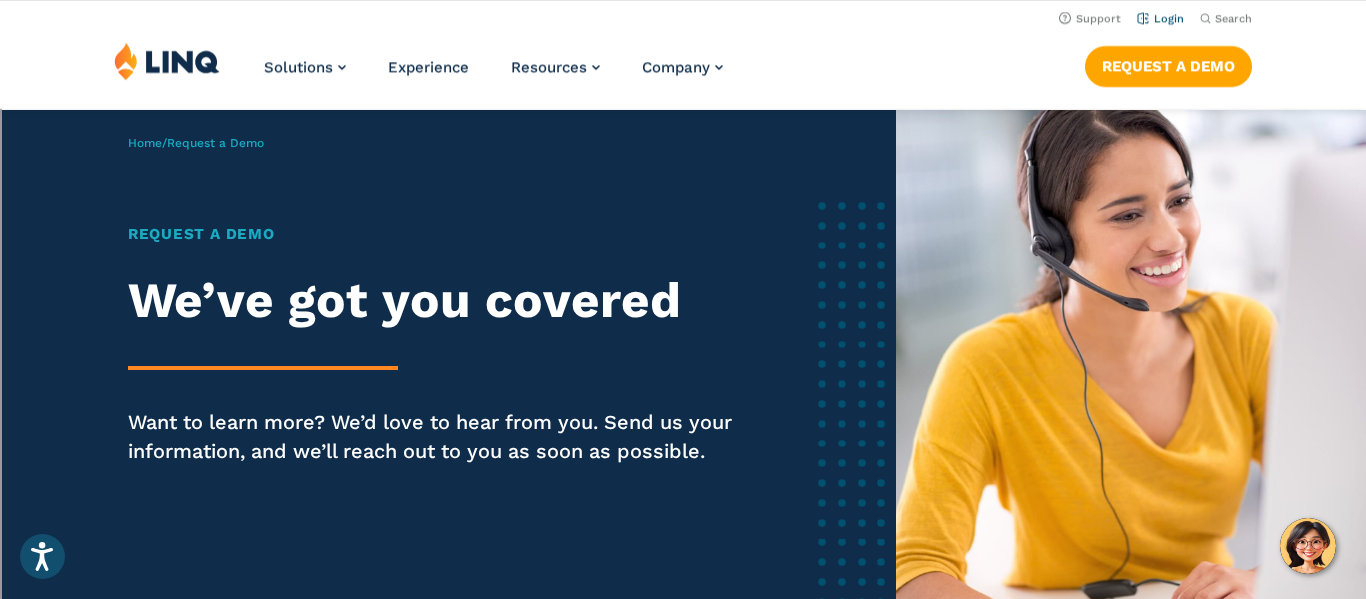click on "Login" at bounding box center (1160, 18) 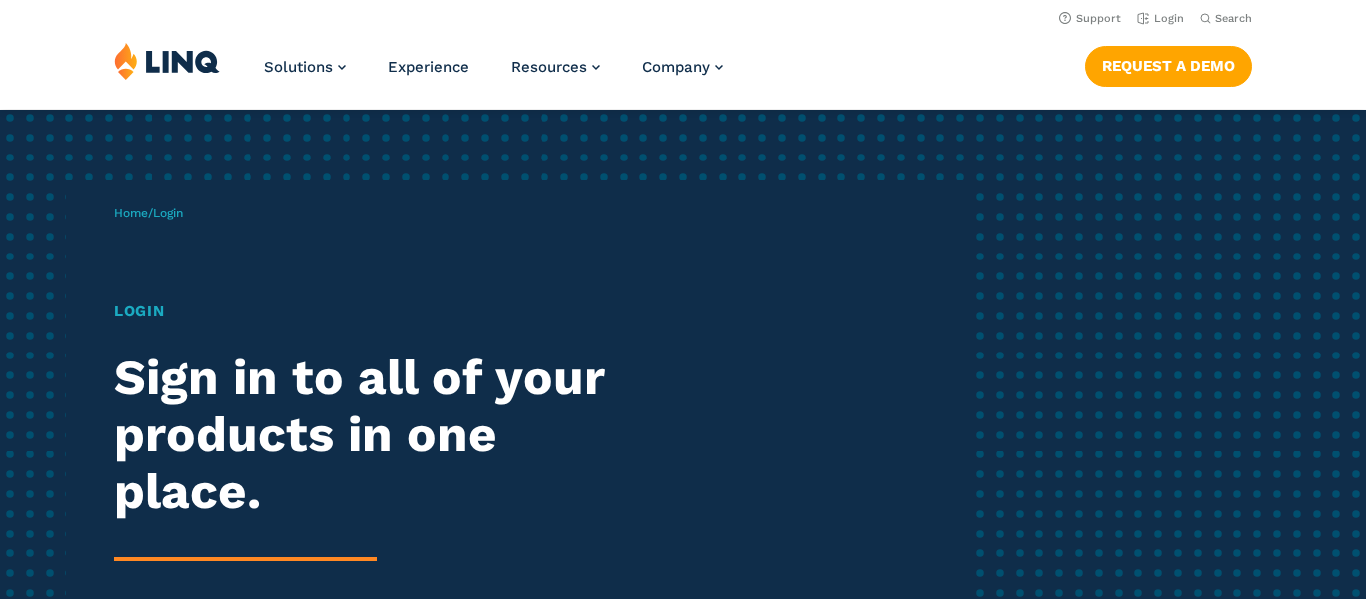 scroll, scrollTop: 0, scrollLeft: 0, axis: both 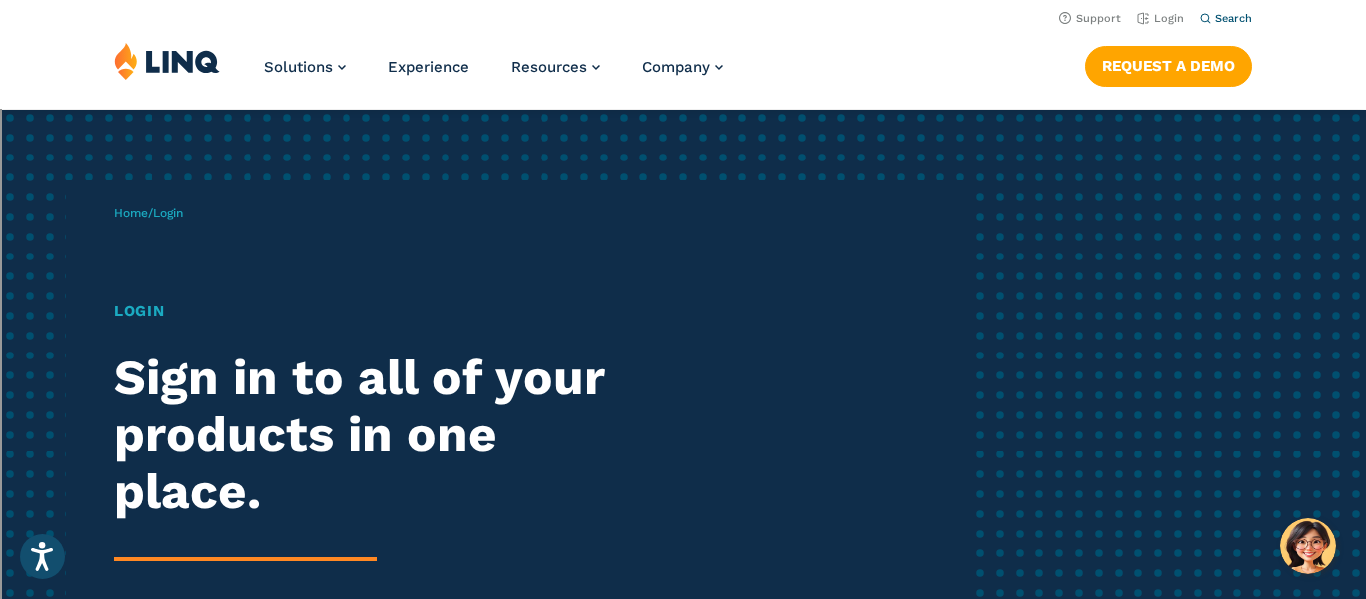 click 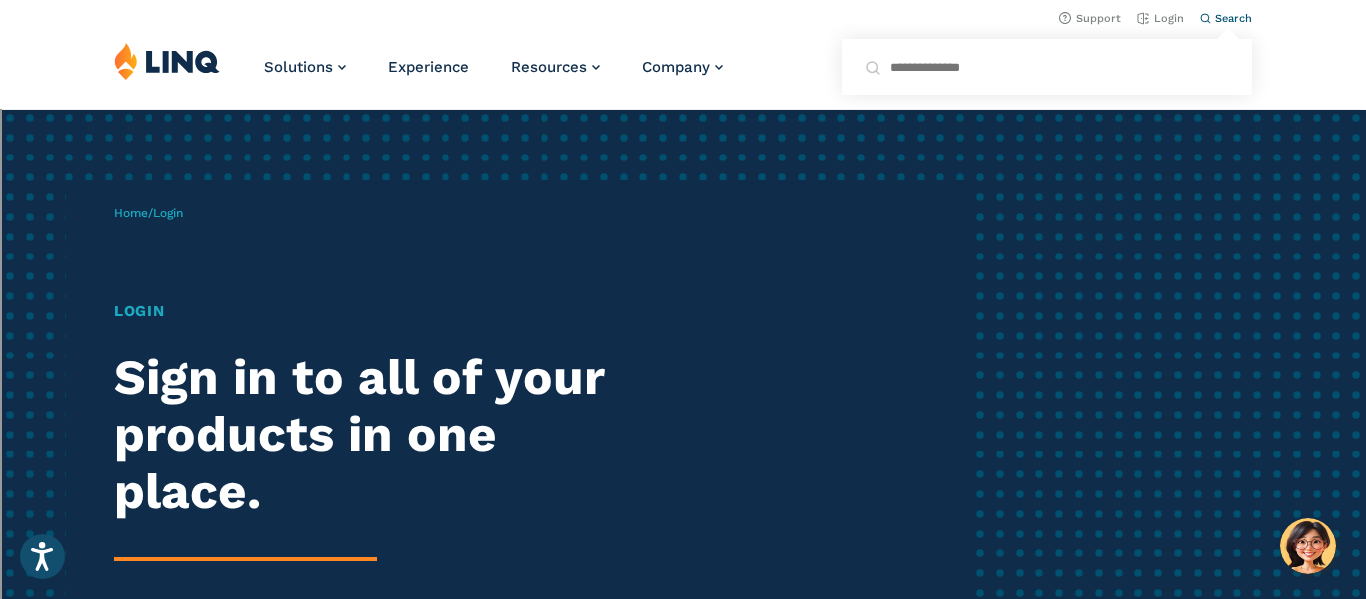 click 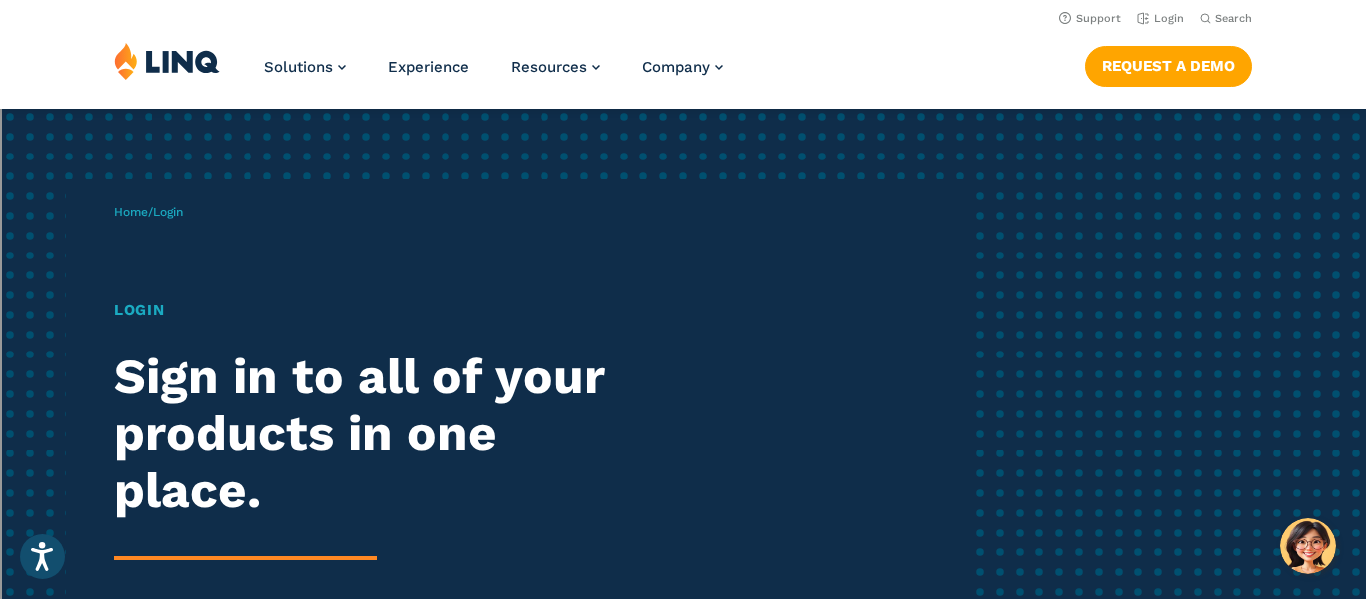 scroll, scrollTop: 0, scrollLeft: 0, axis: both 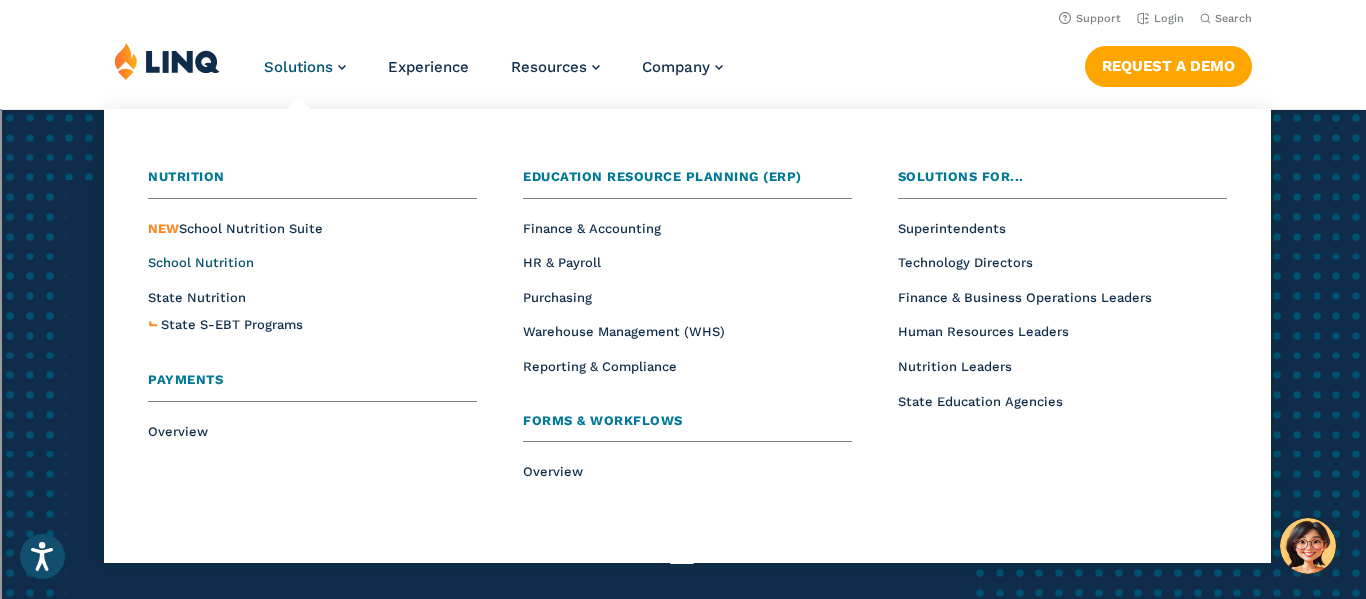 click on "School Nutrition" at bounding box center (201, 262) 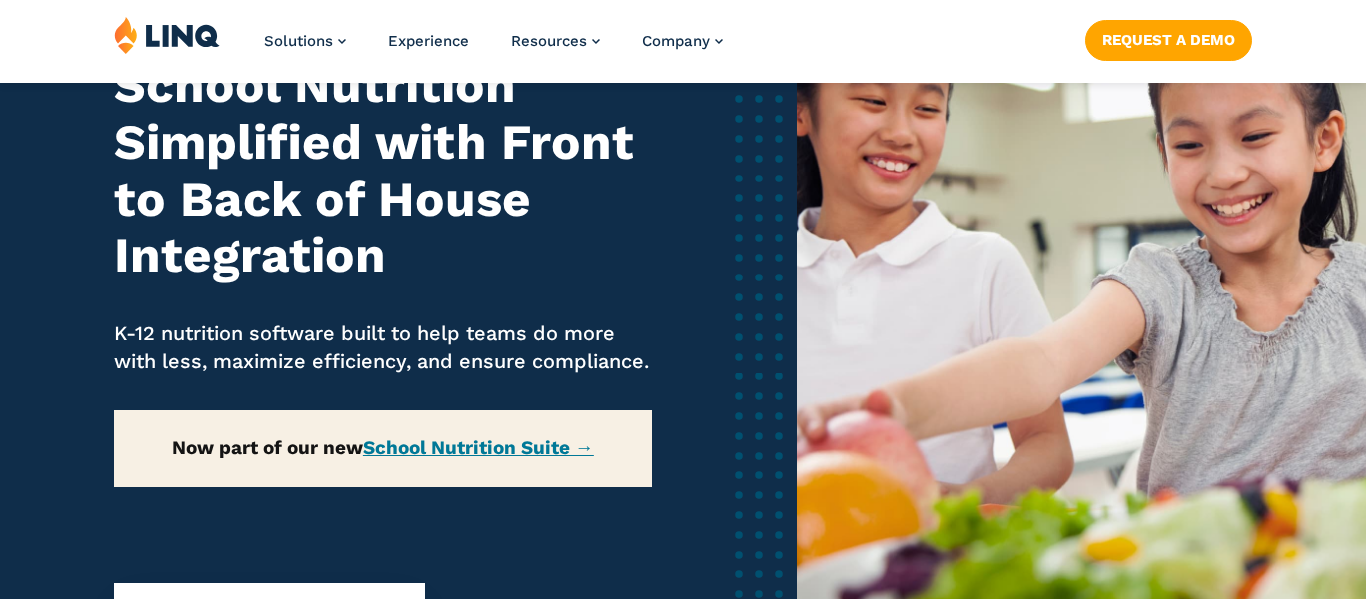 scroll, scrollTop: 0, scrollLeft: 0, axis: both 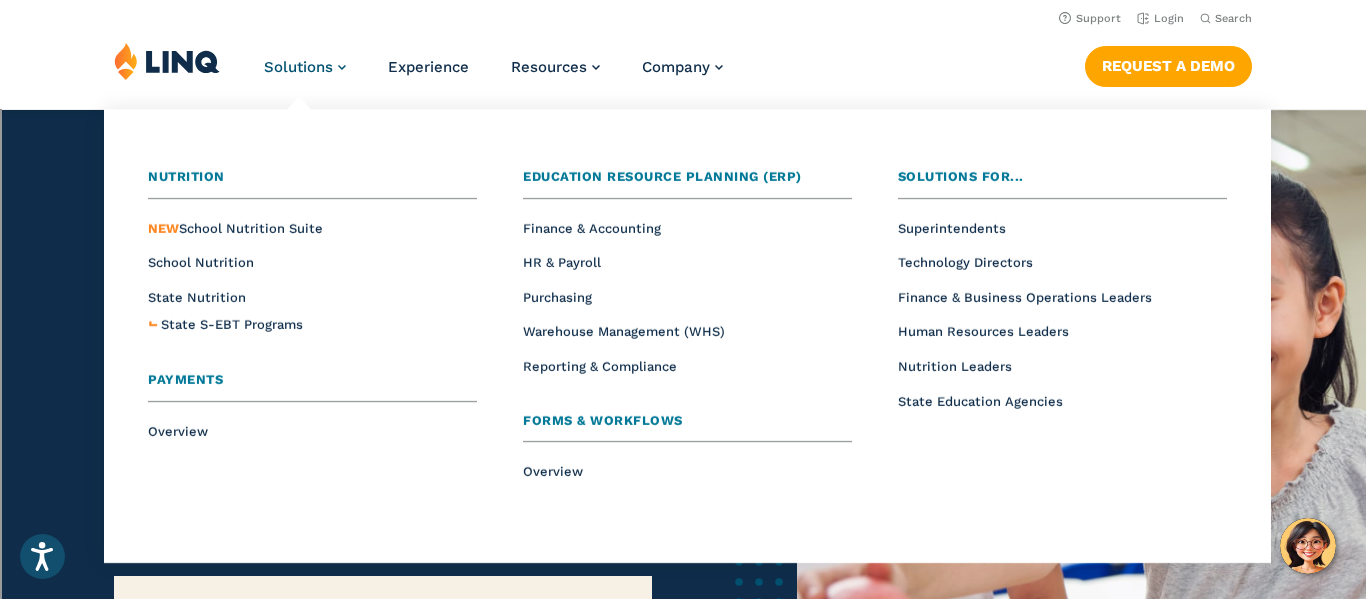 click on "Solutions" at bounding box center [305, 67] 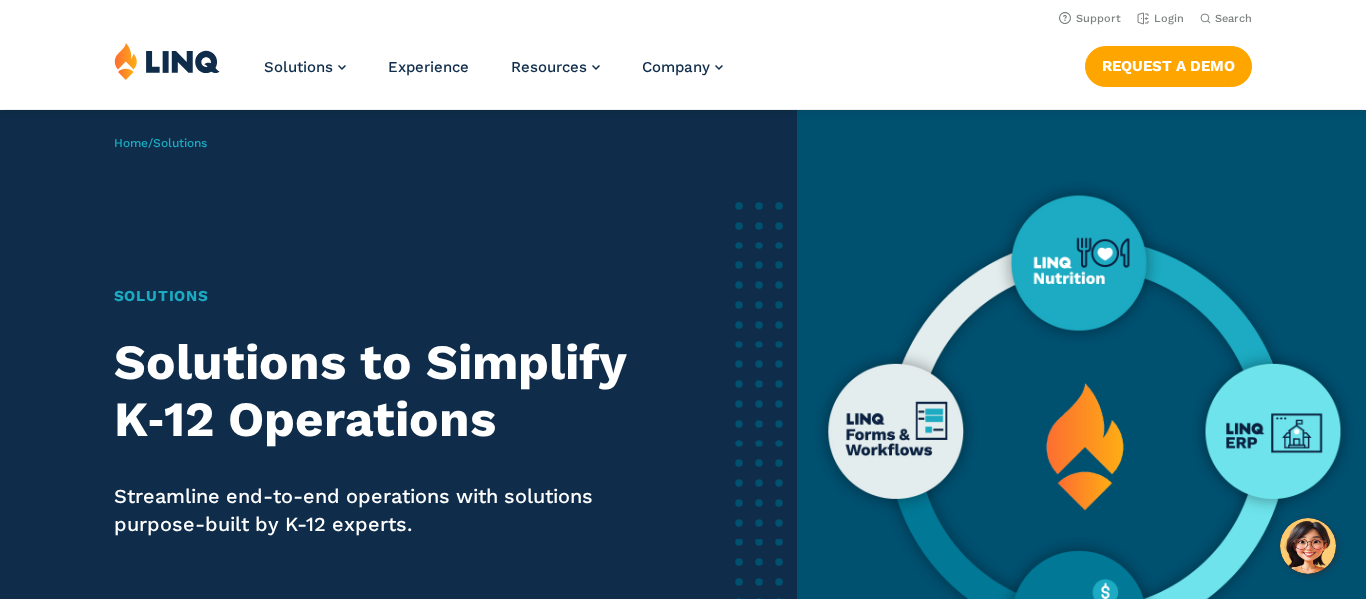 scroll, scrollTop: 0, scrollLeft: 0, axis: both 